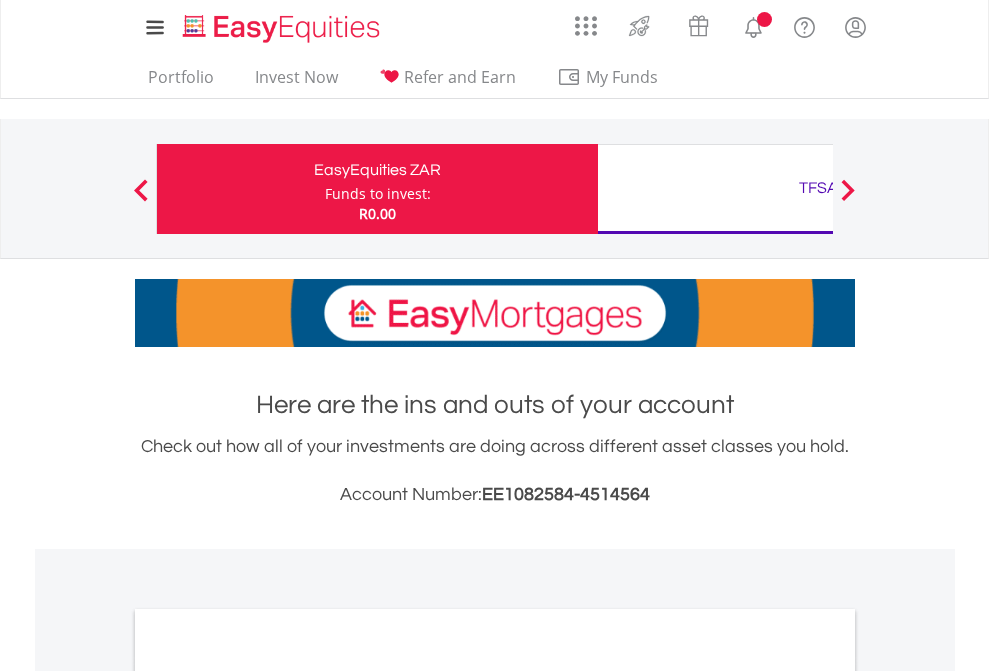 scroll, scrollTop: 0, scrollLeft: 0, axis: both 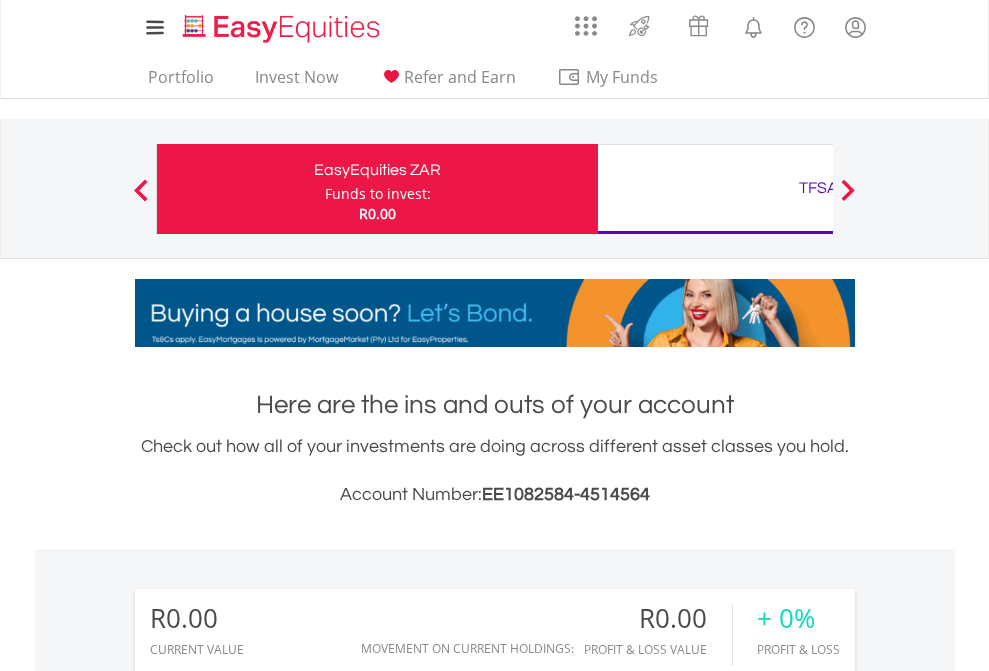 click on "Funds to invest:" at bounding box center (378, 194) 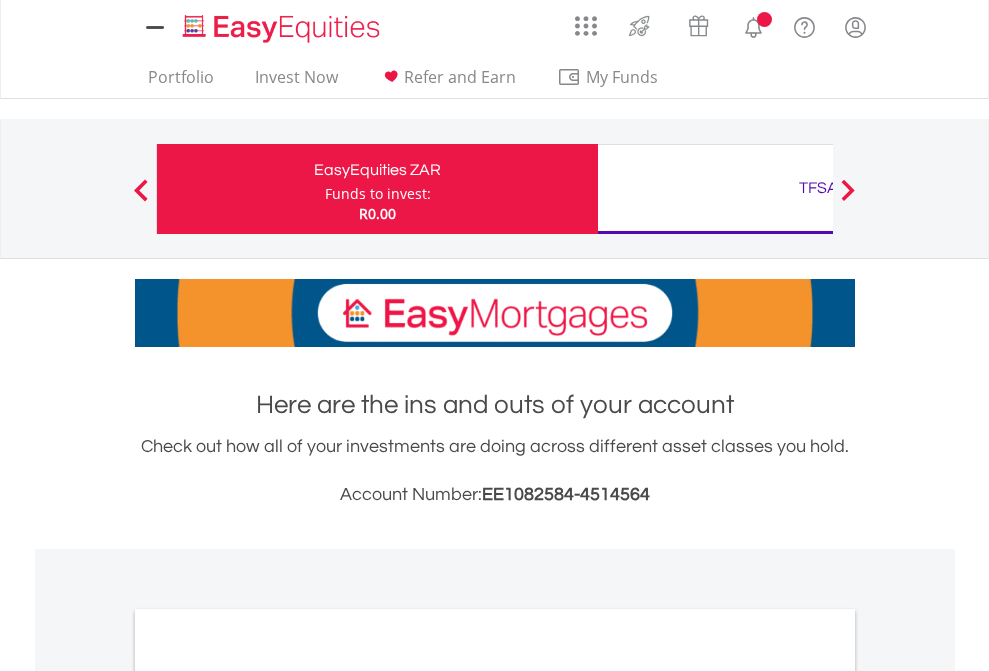 scroll, scrollTop: 0, scrollLeft: 0, axis: both 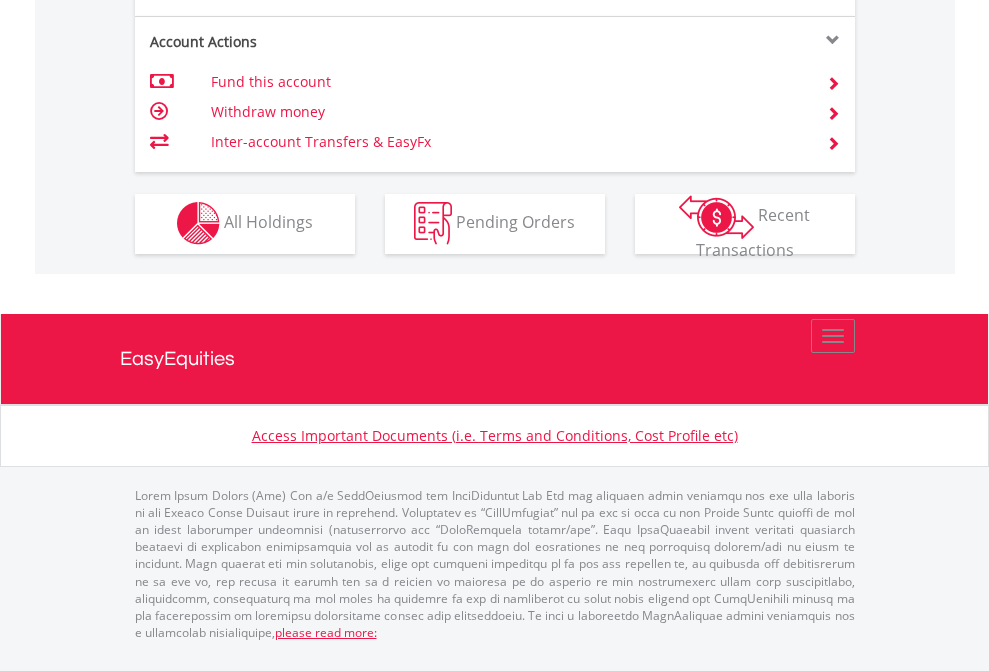 click on "Investment types" at bounding box center [706, -353] 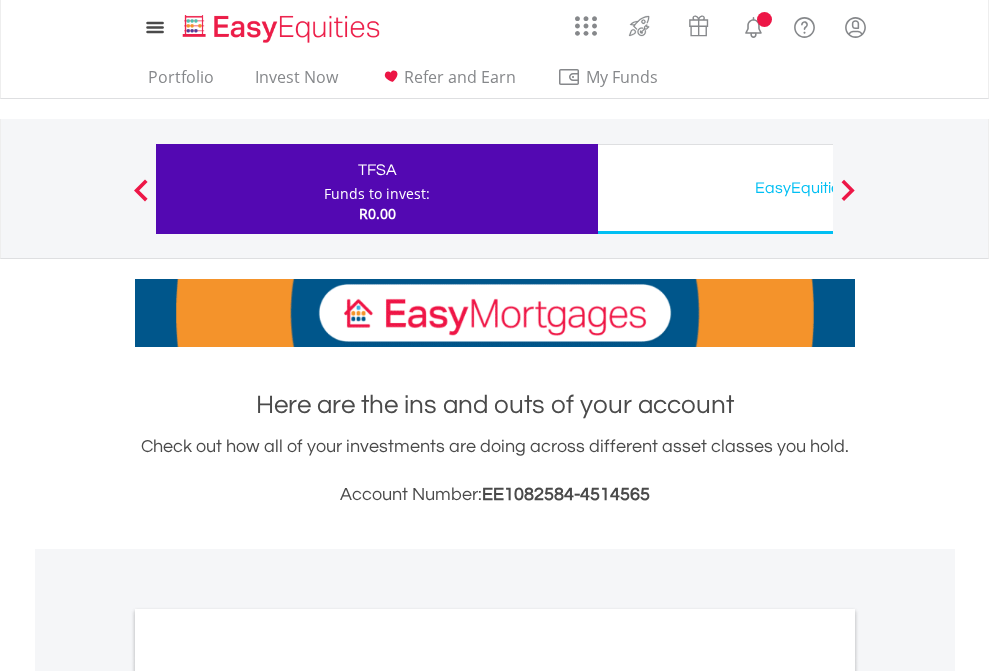 scroll, scrollTop: 0, scrollLeft: 0, axis: both 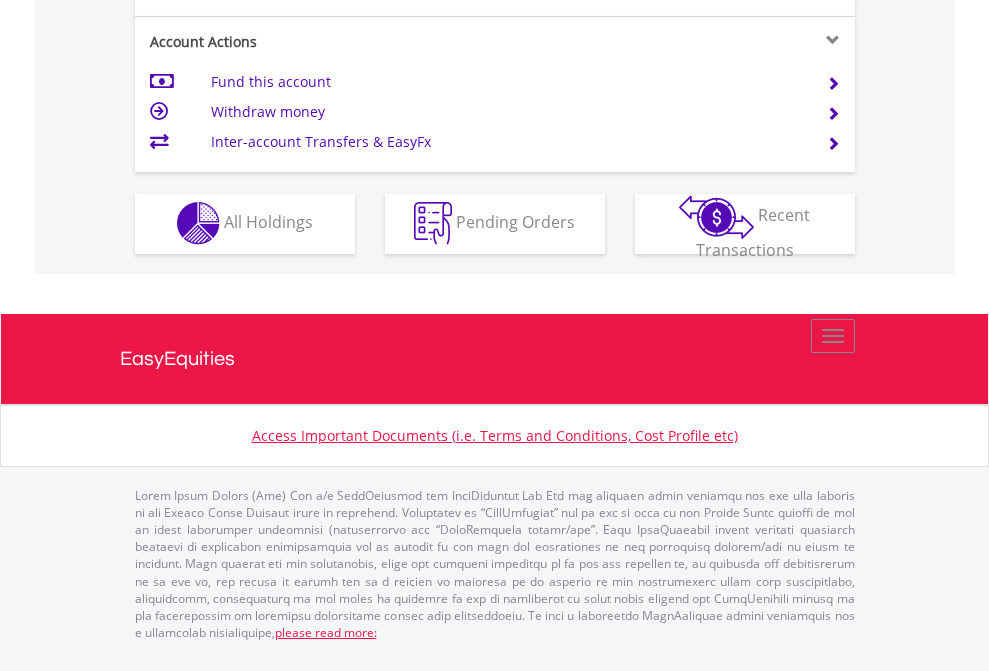 click on "Investment types" at bounding box center (706, -353) 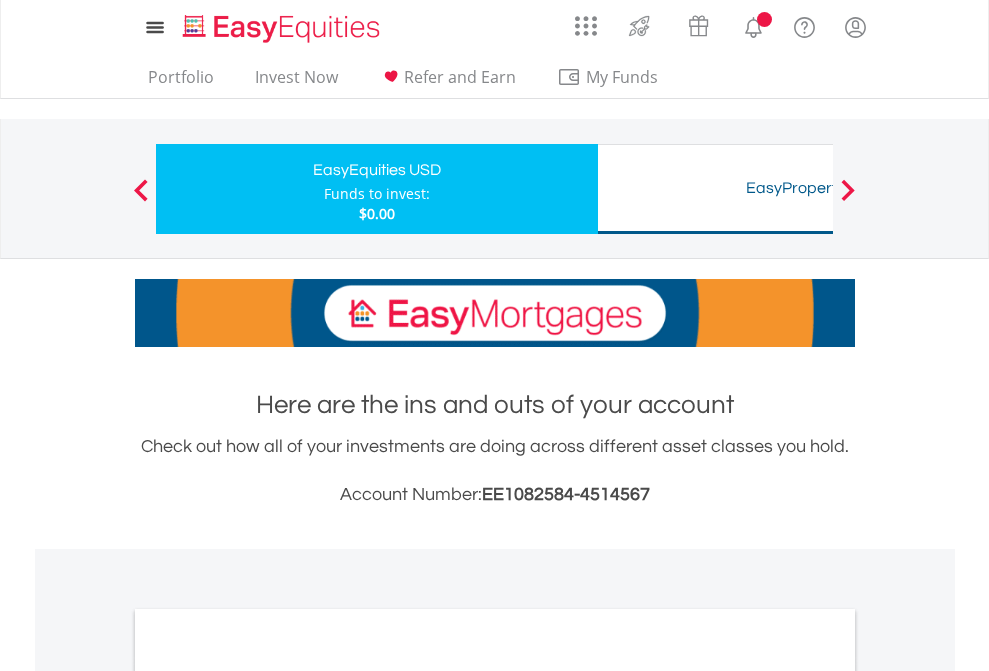 scroll, scrollTop: 0, scrollLeft: 0, axis: both 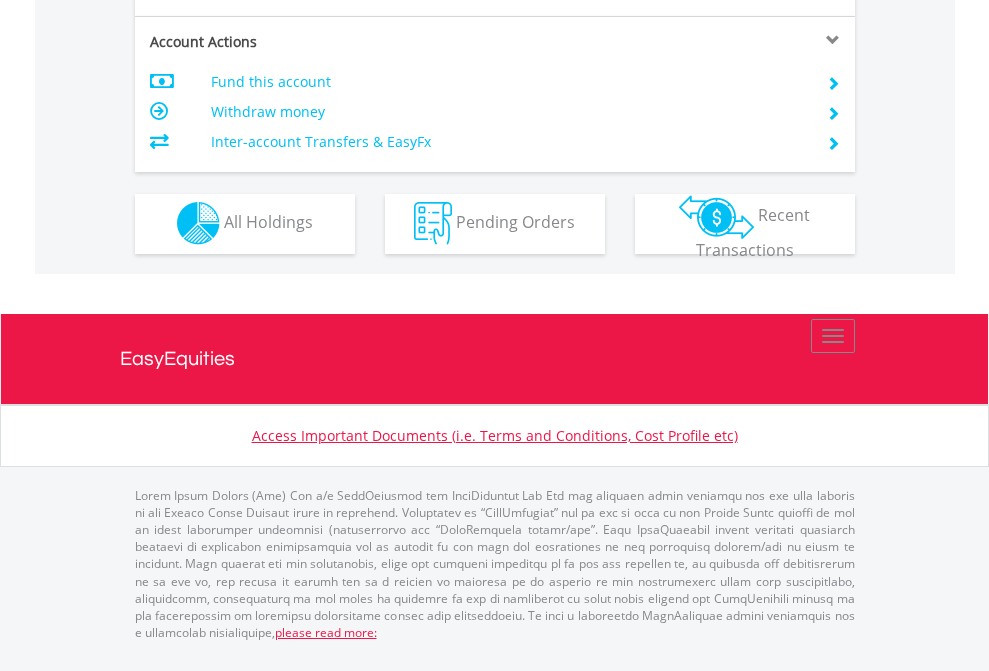 click on "Investment types" at bounding box center (706, -353) 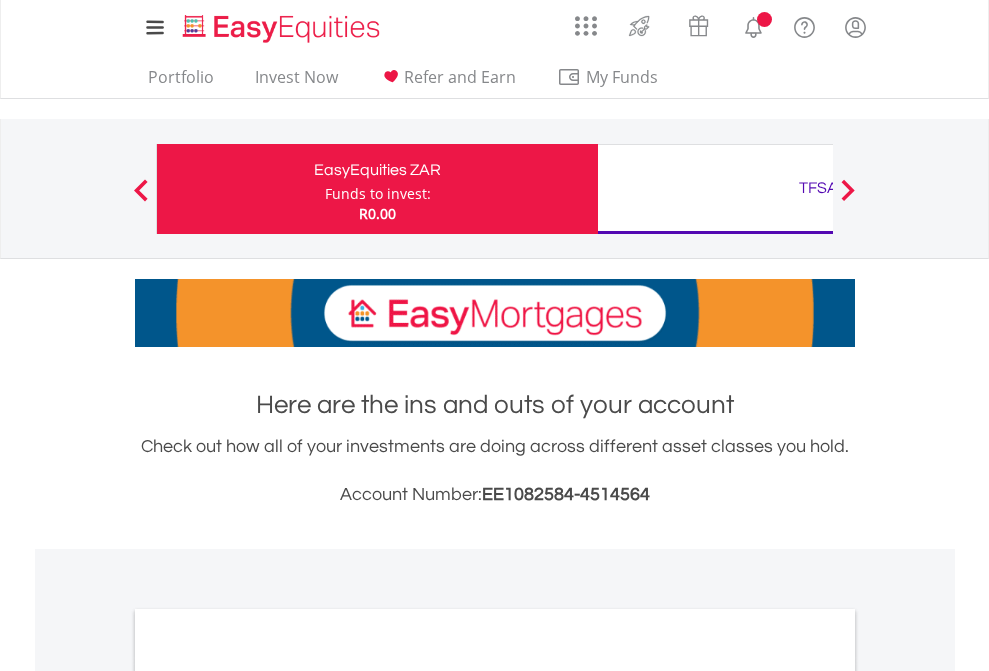scroll, scrollTop: 1202, scrollLeft: 0, axis: vertical 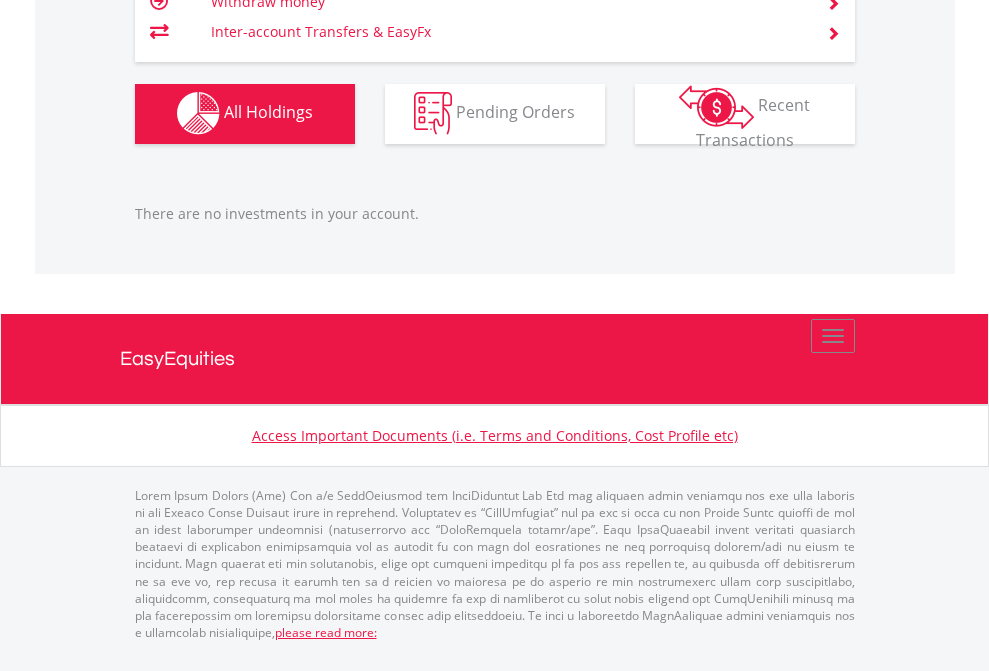 click on "TFSA" at bounding box center [818, -1142] 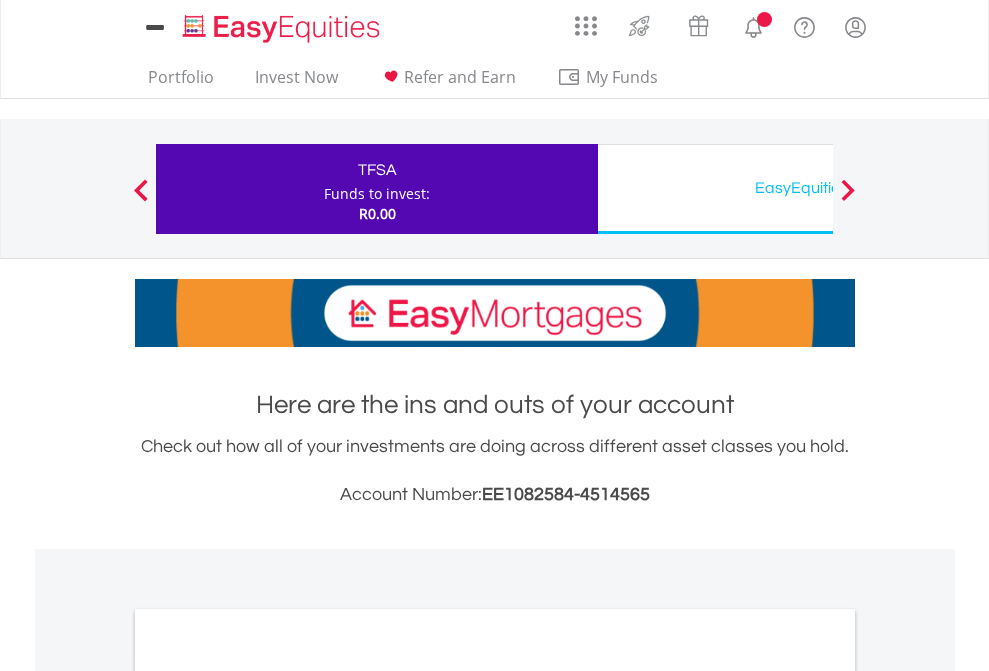 scroll, scrollTop: 0, scrollLeft: 0, axis: both 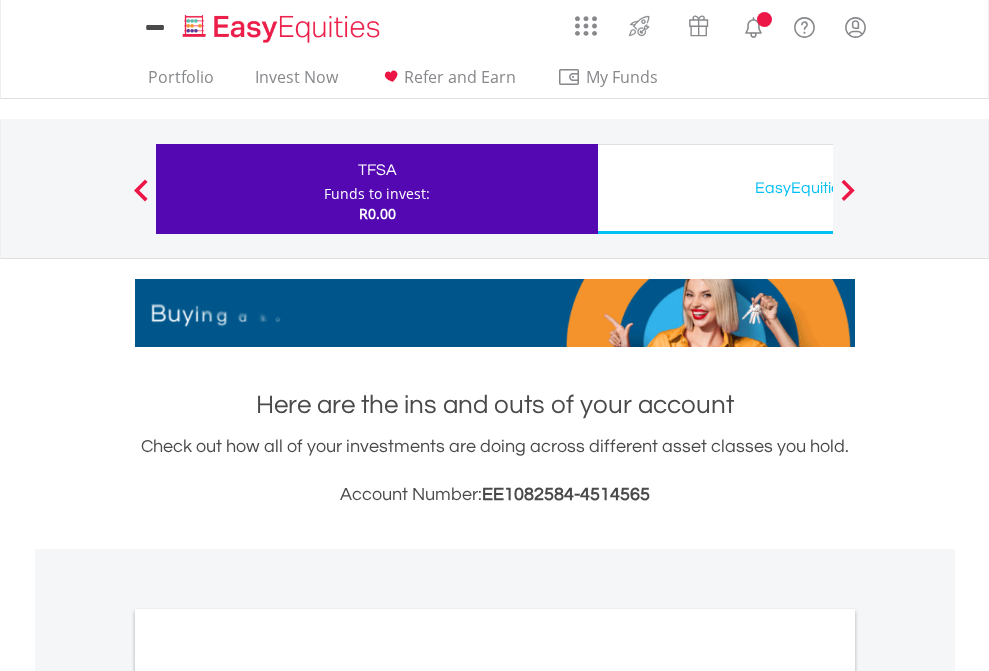 click on "All Holdings" at bounding box center [268, 1096] 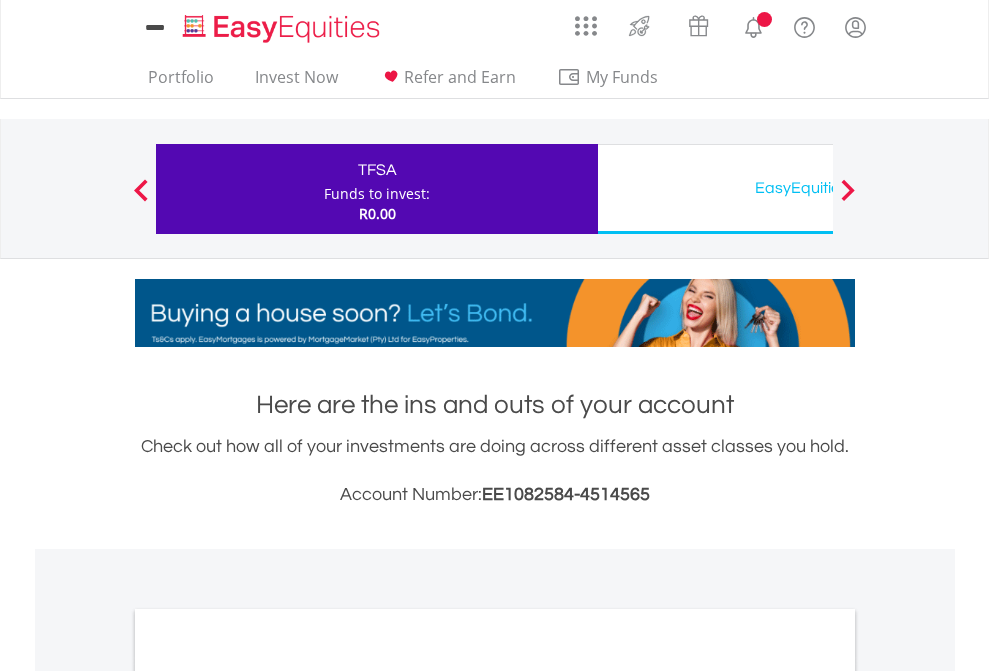 scroll, scrollTop: 1202, scrollLeft: 0, axis: vertical 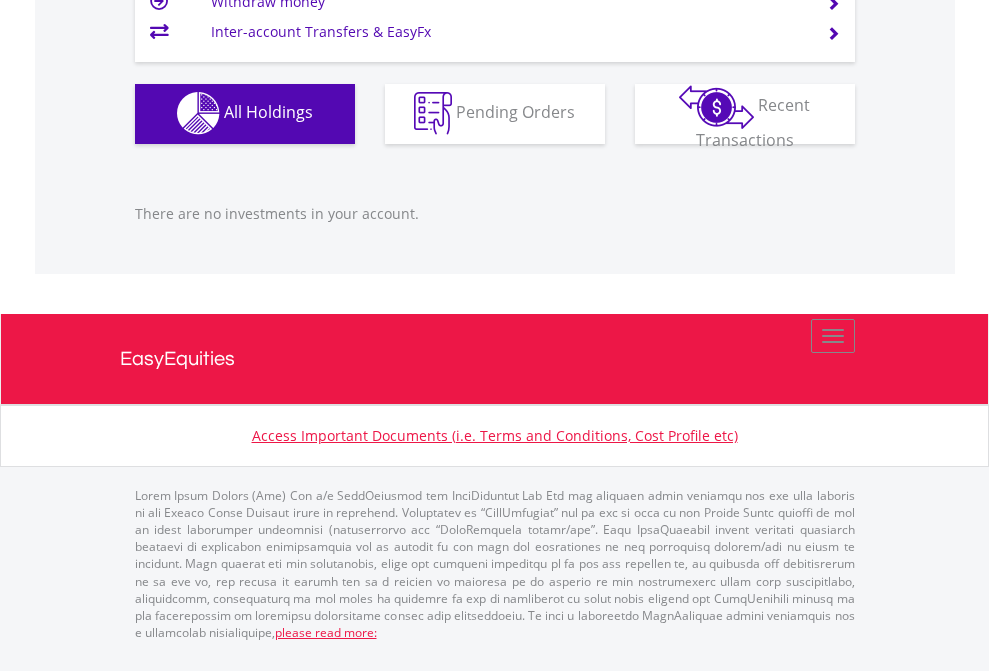 click on "EasyEquities USD" at bounding box center [818, -1142] 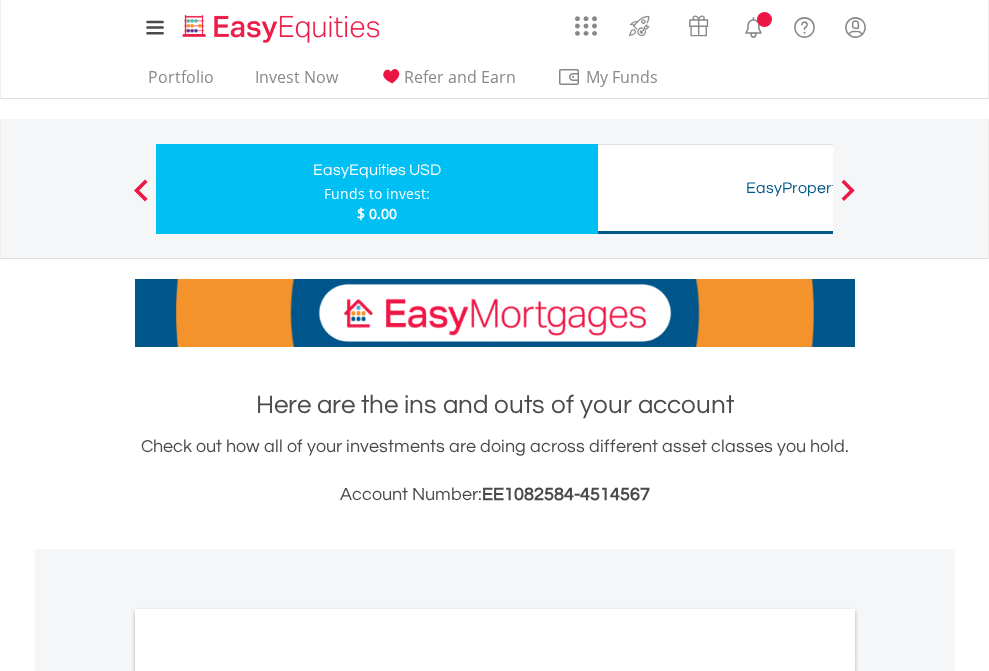 scroll, scrollTop: 0, scrollLeft: 0, axis: both 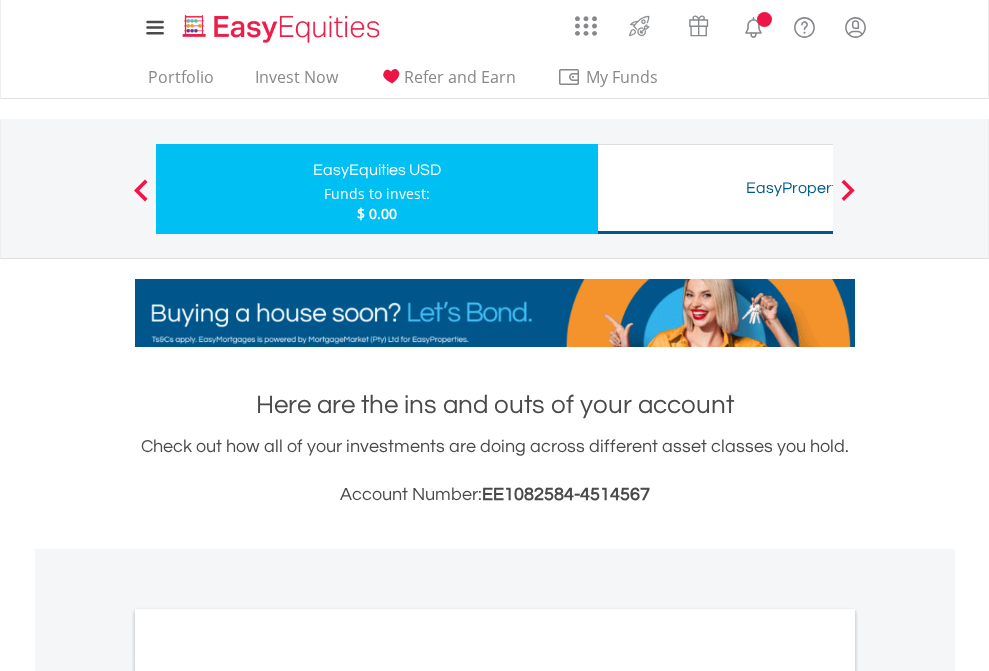 click on "All Holdings" at bounding box center (268, 1096) 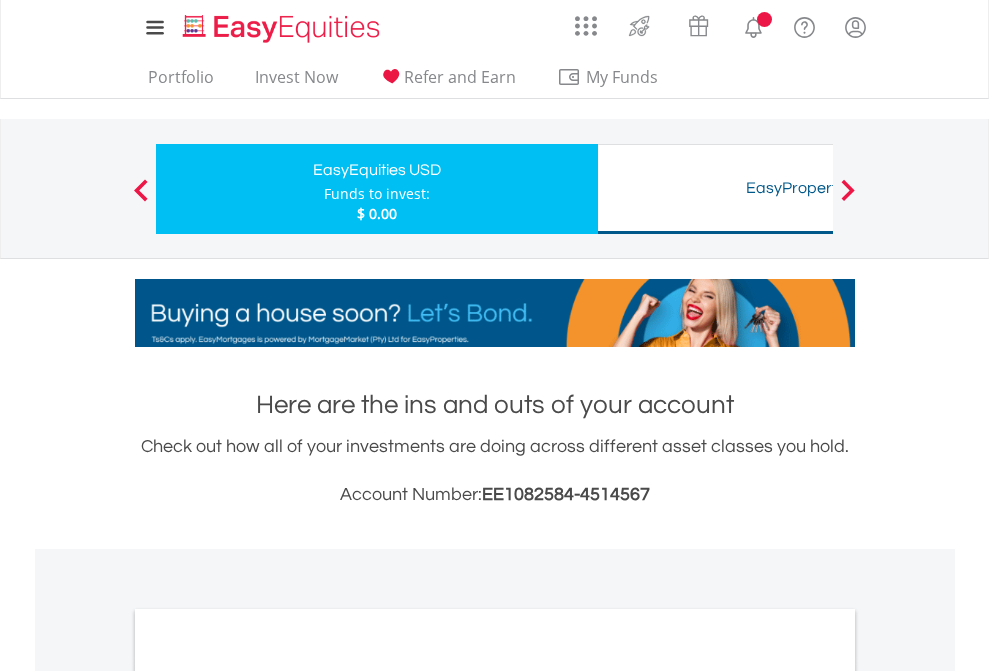 scroll, scrollTop: 1202, scrollLeft: 0, axis: vertical 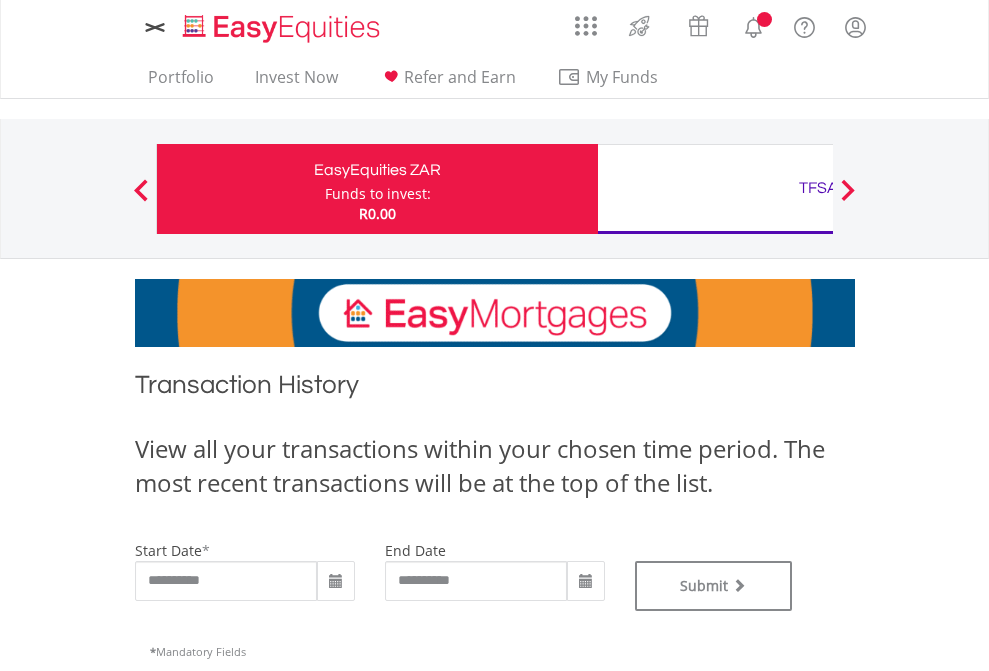 type on "**********" 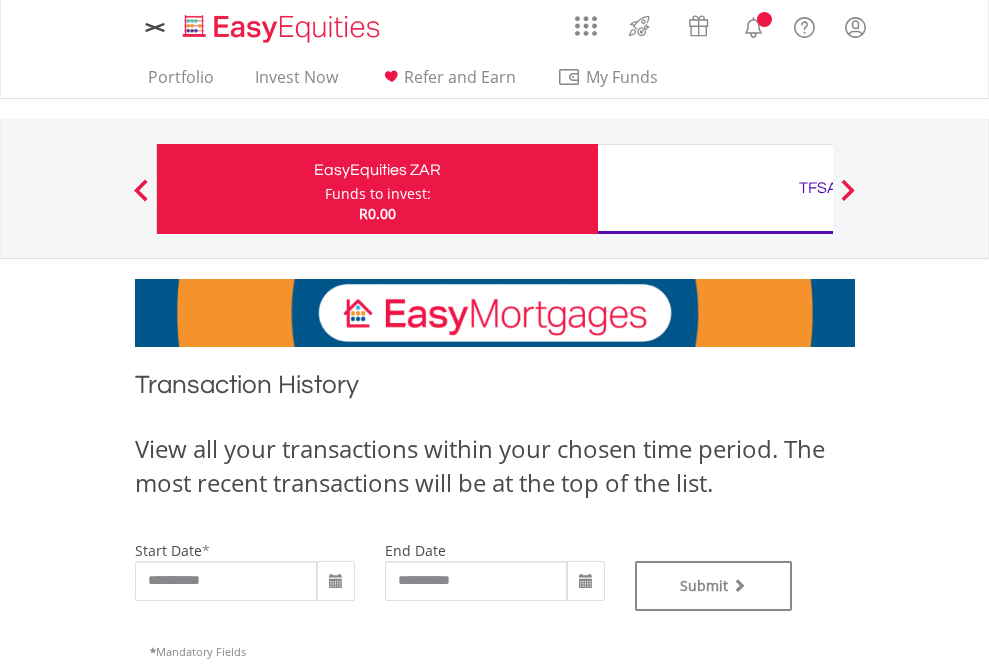 type on "**********" 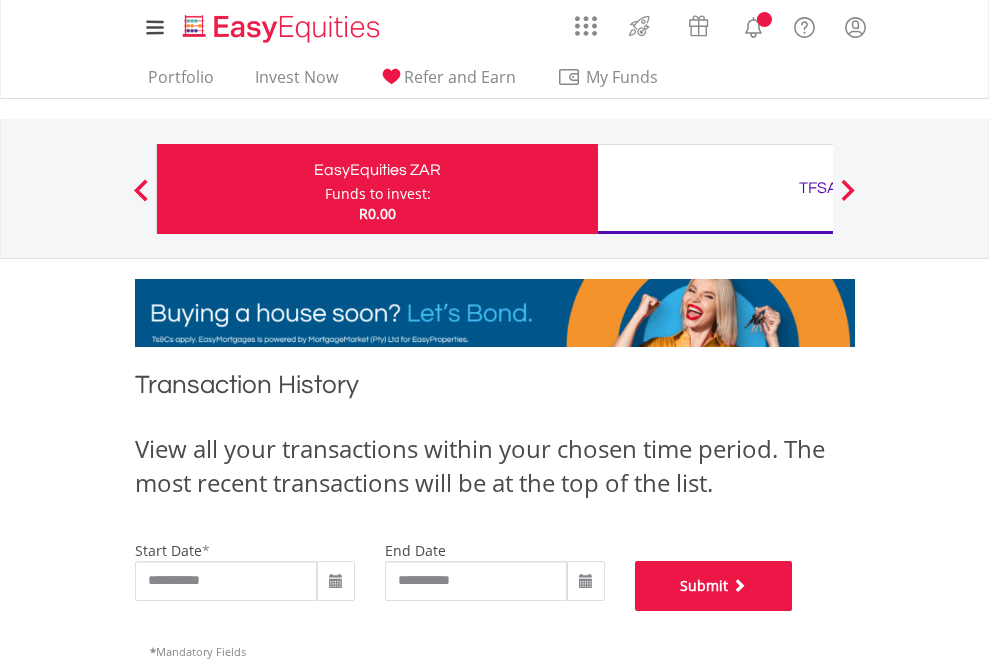 click on "Submit" at bounding box center [714, 586] 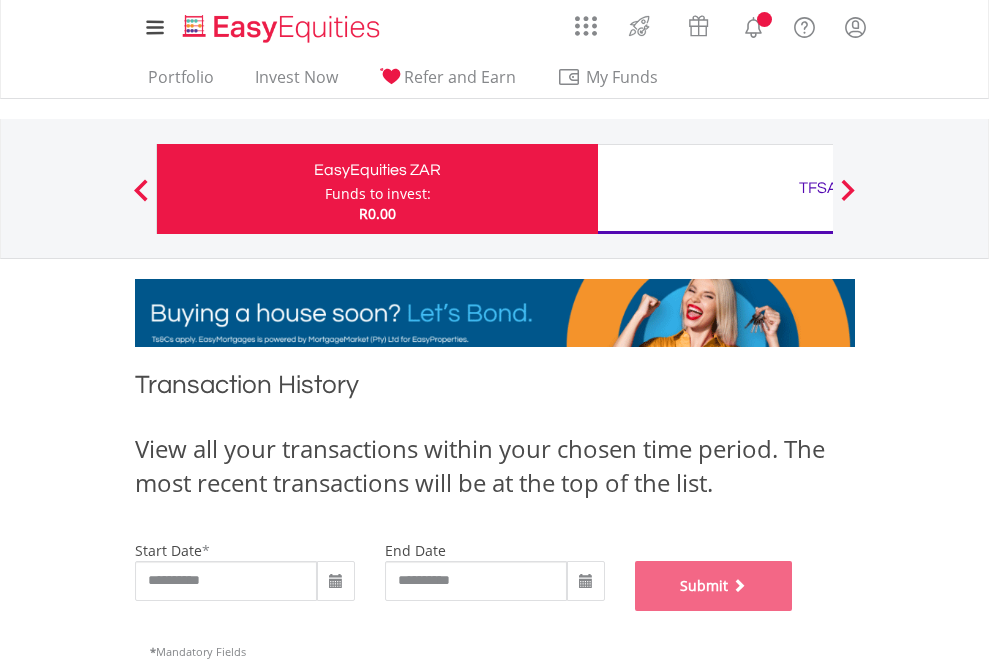 scroll, scrollTop: 811, scrollLeft: 0, axis: vertical 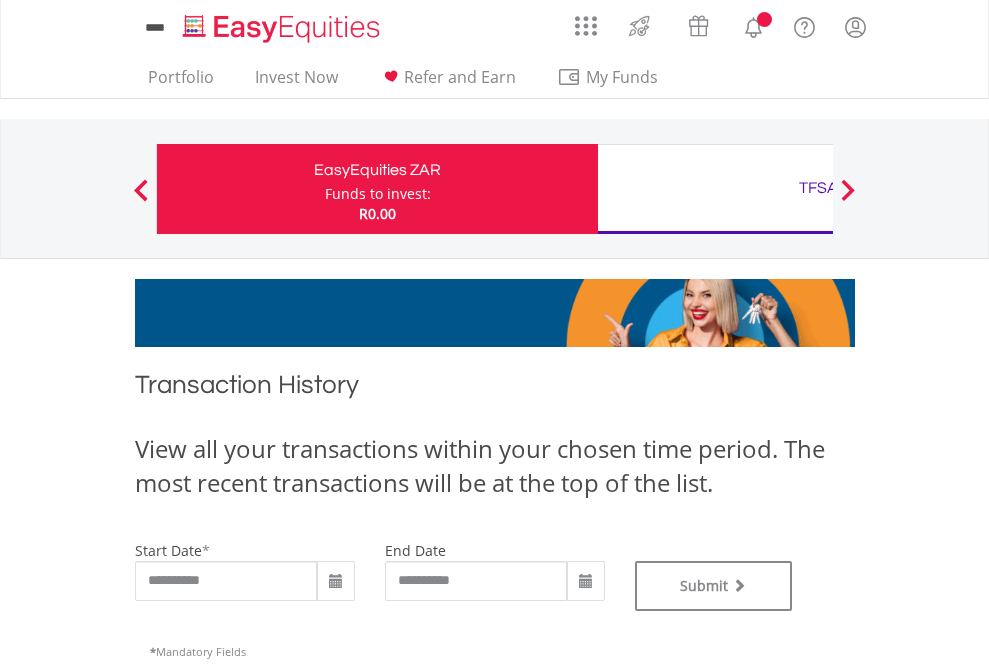 click on "TFSA" at bounding box center (818, 188) 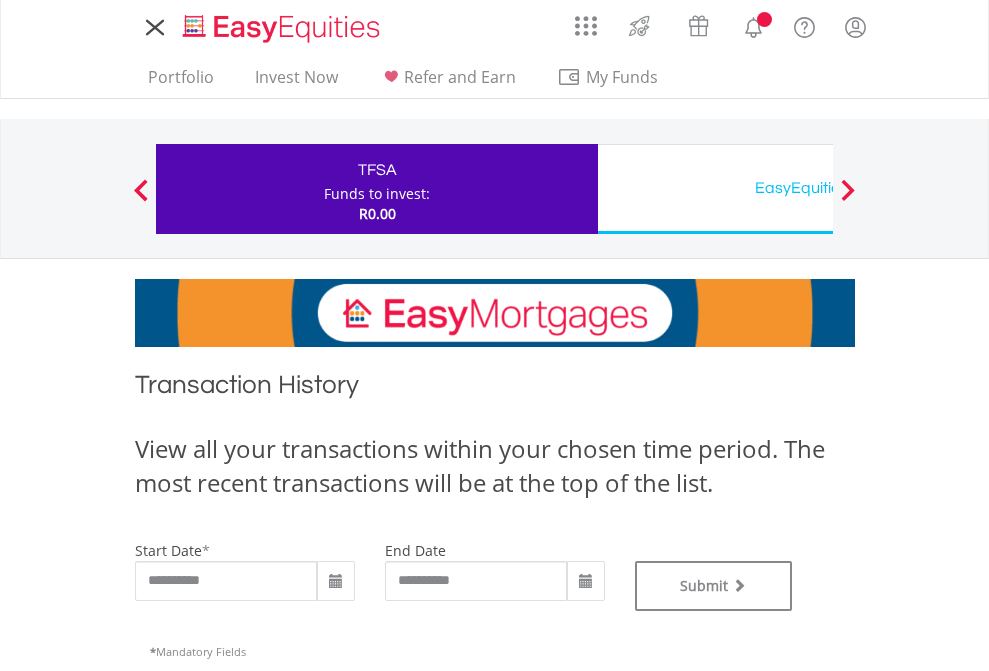 type on "**********" 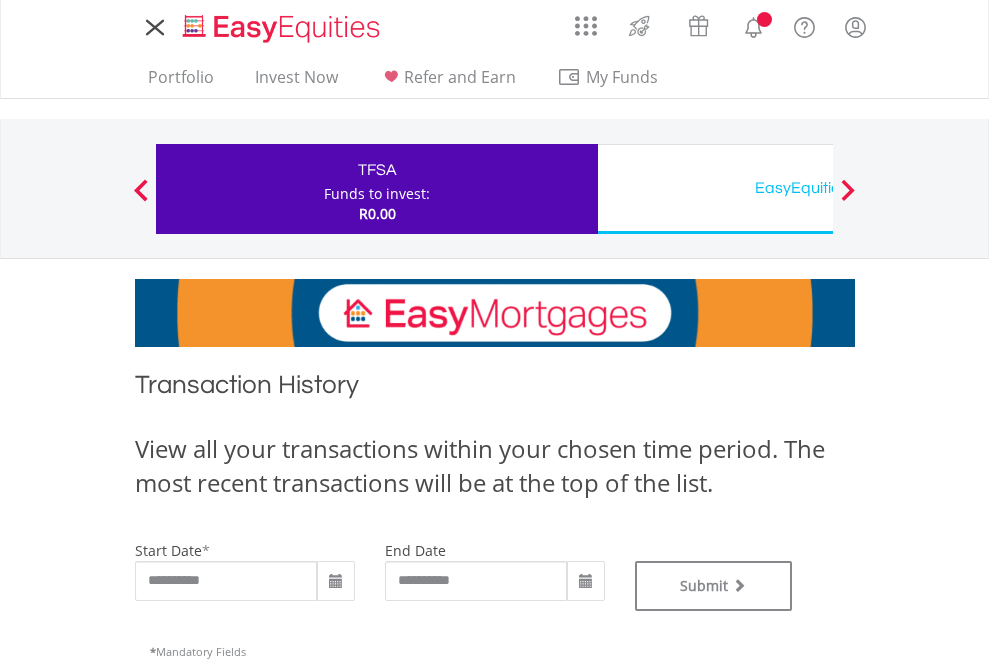 scroll, scrollTop: 0, scrollLeft: 0, axis: both 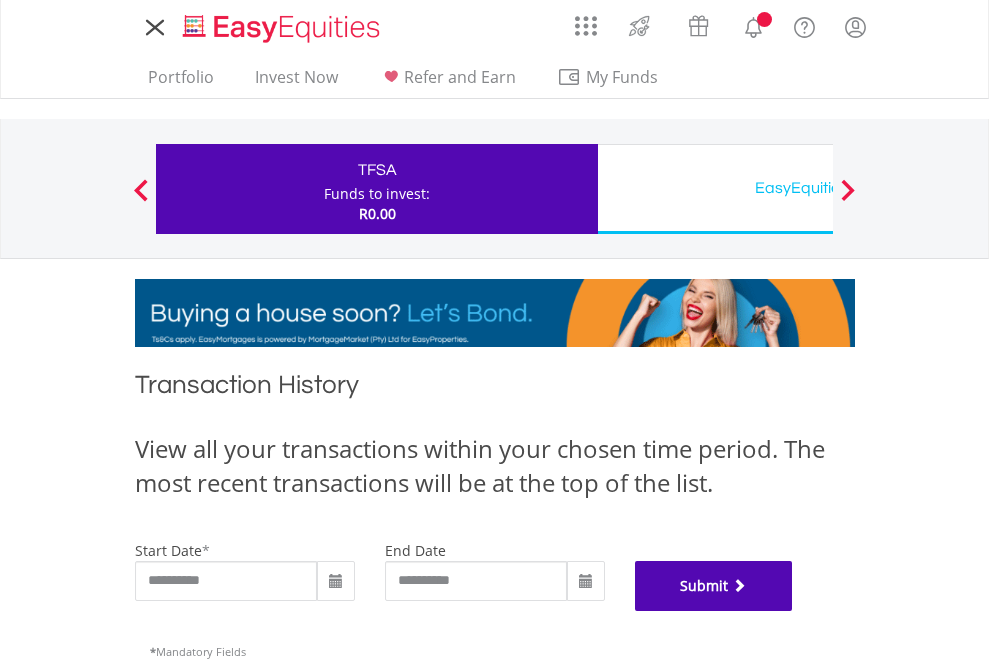 click on "Submit" at bounding box center [714, 586] 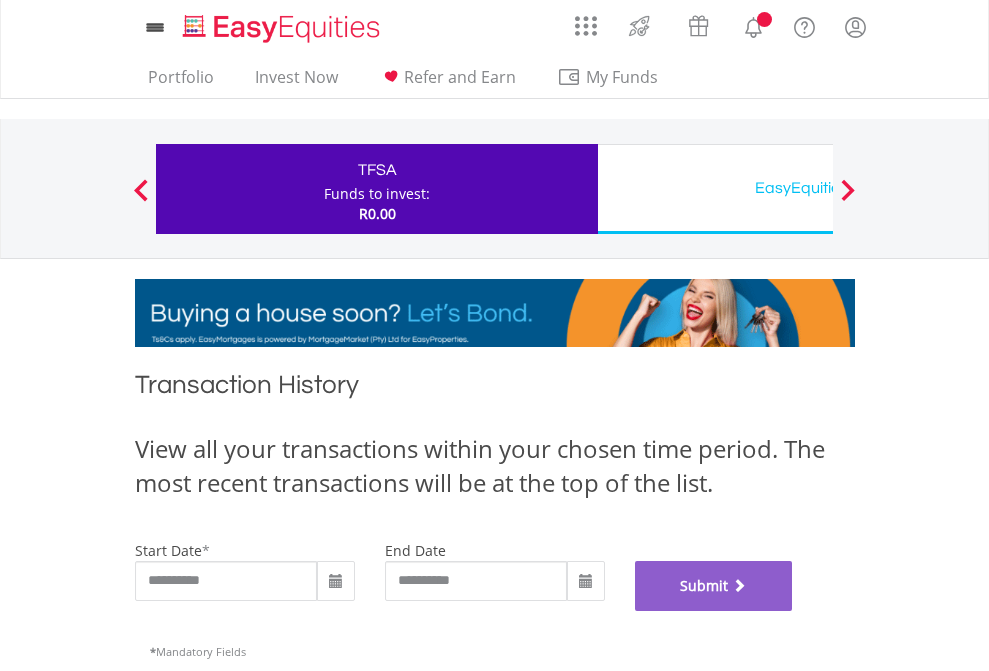scroll, scrollTop: 811, scrollLeft: 0, axis: vertical 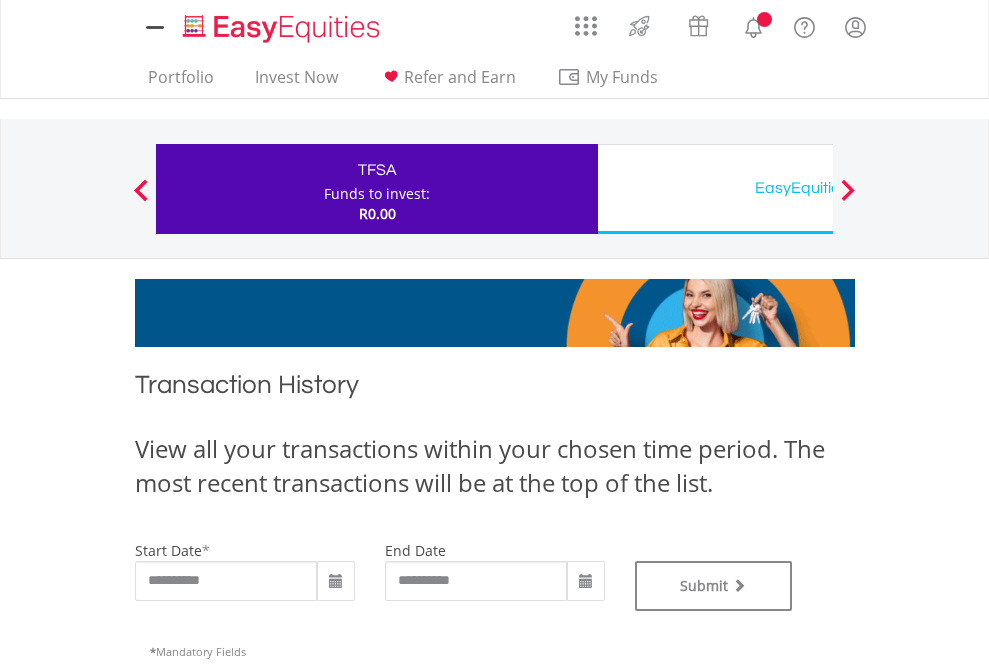 click on "EasyEquities USD" at bounding box center [818, 188] 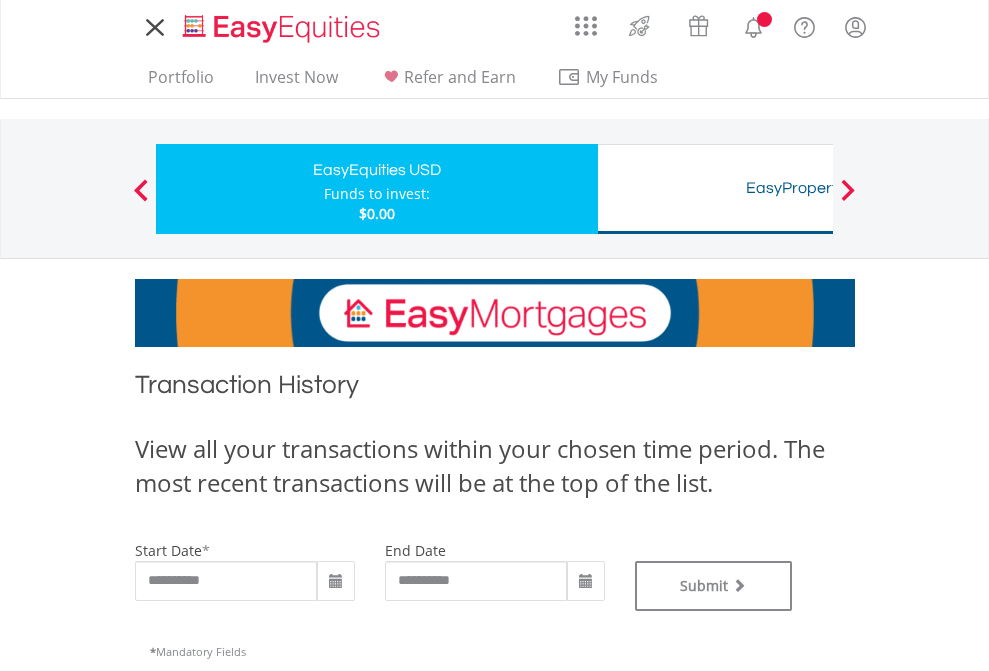 scroll, scrollTop: 0, scrollLeft: 0, axis: both 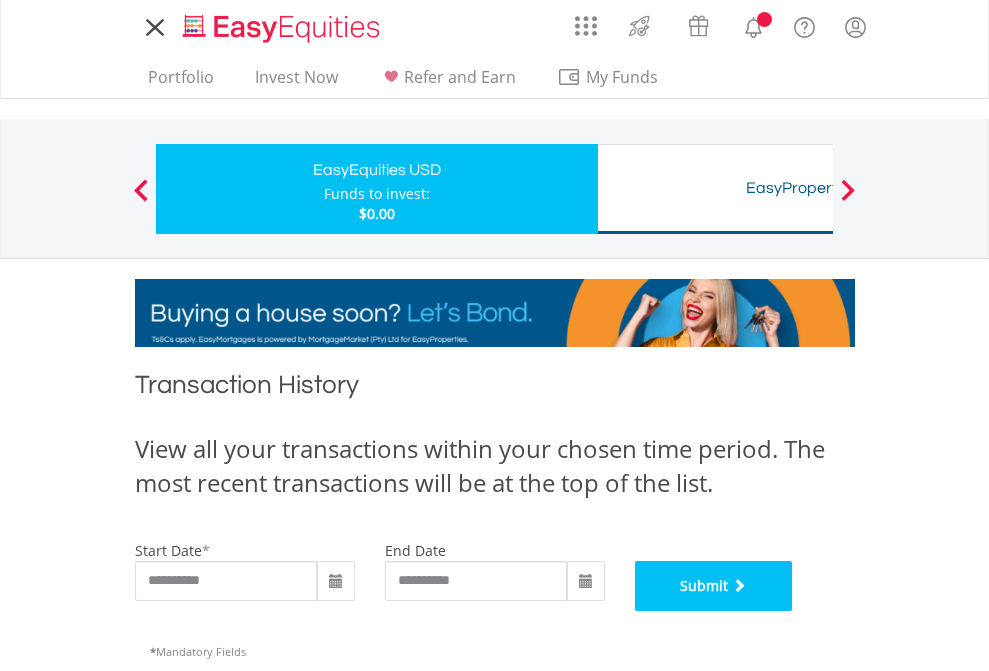 click on "Submit" at bounding box center [714, 586] 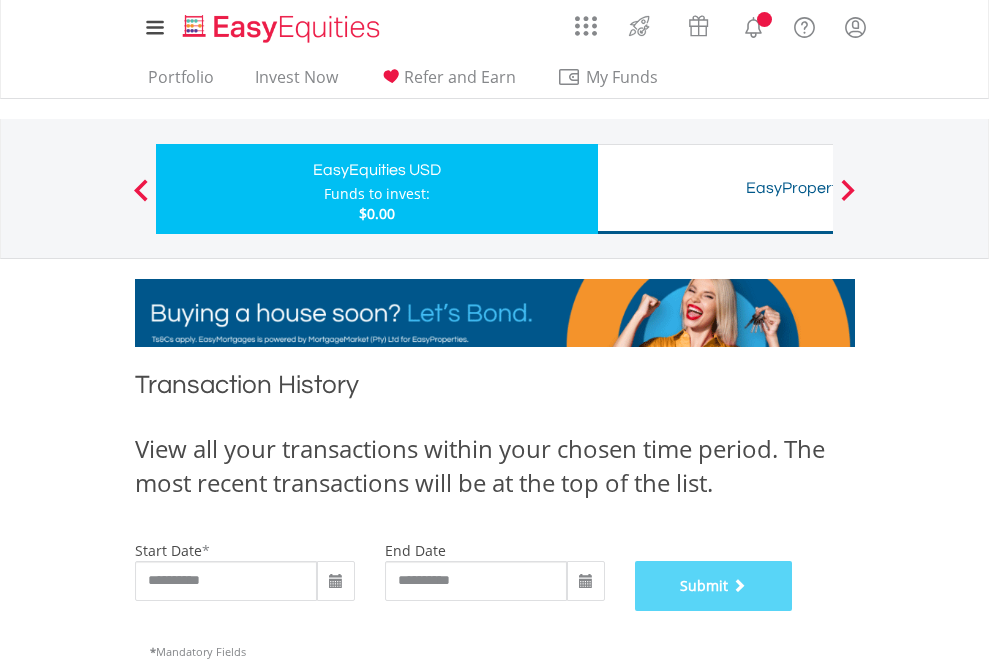 scroll, scrollTop: 811, scrollLeft: 0, axis: vertical 